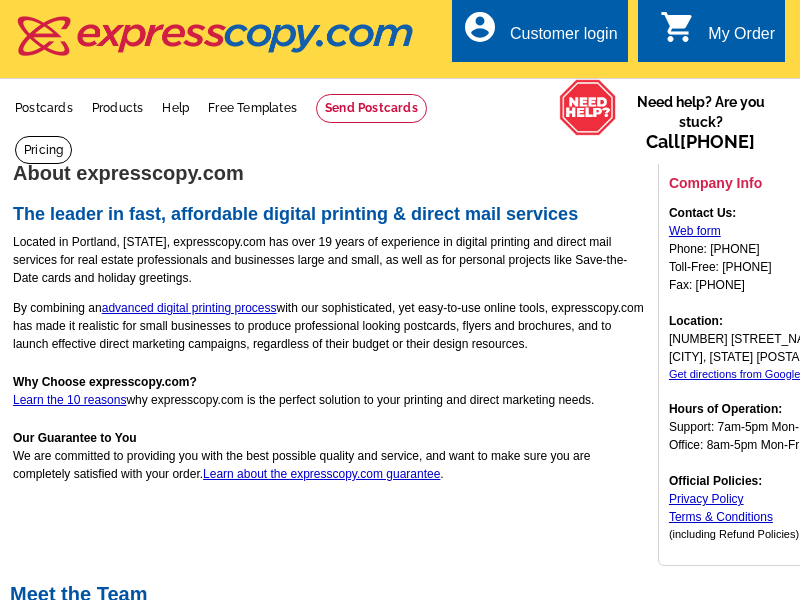 scroll, scrollTop: 0, scrollLeft: 0, axis: both 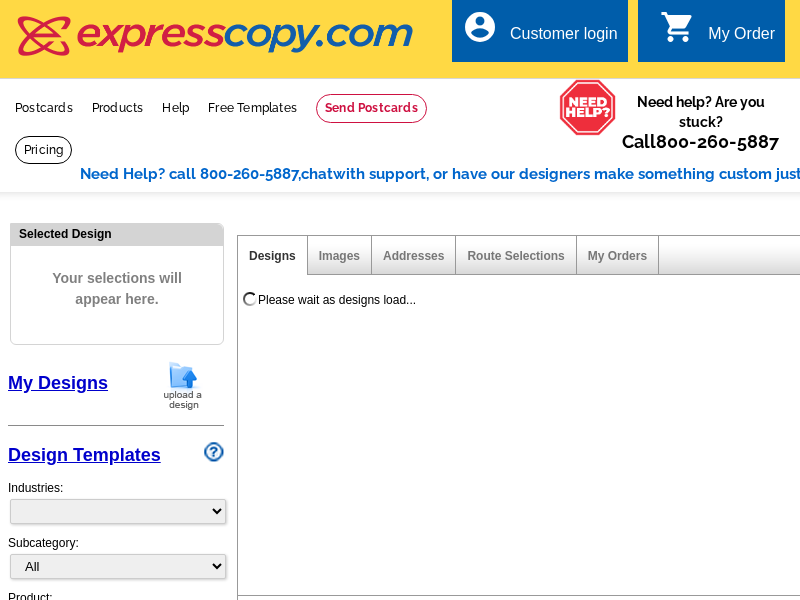 select on "785" 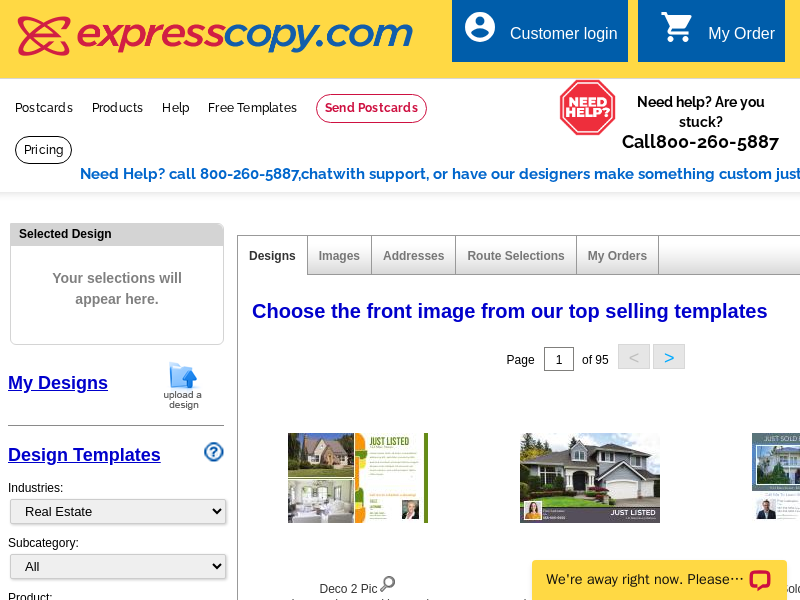 scroll, scrollTop: 0, scrollLeft: 0, axis: both 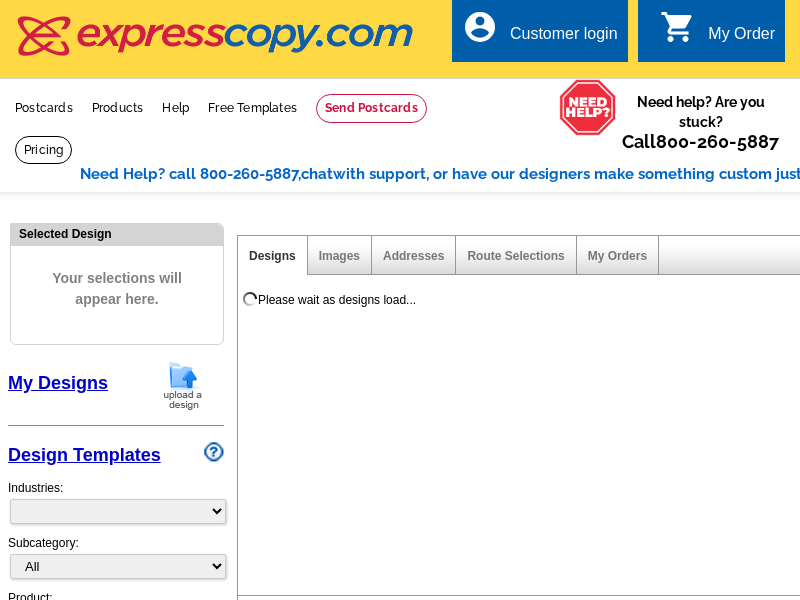 select on "785" 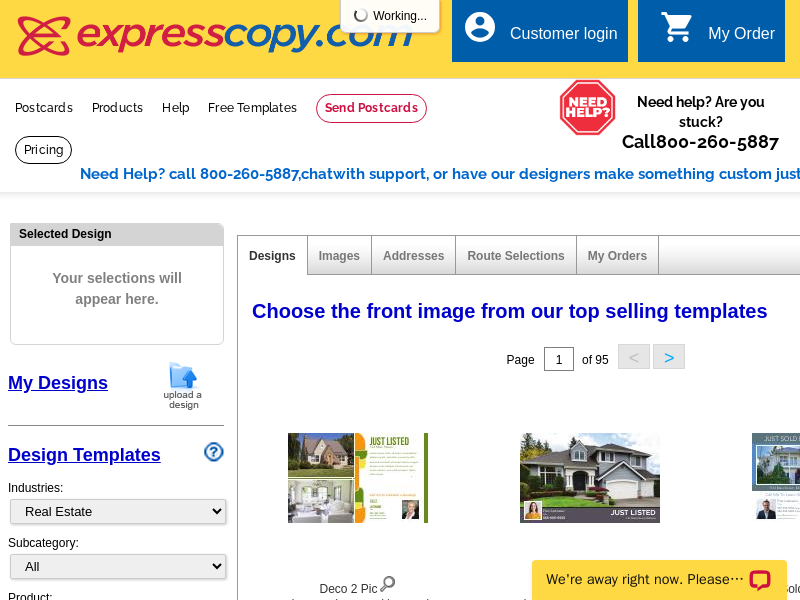 scroll, scrollTop: 0, scrollLeft: 0, axis: both 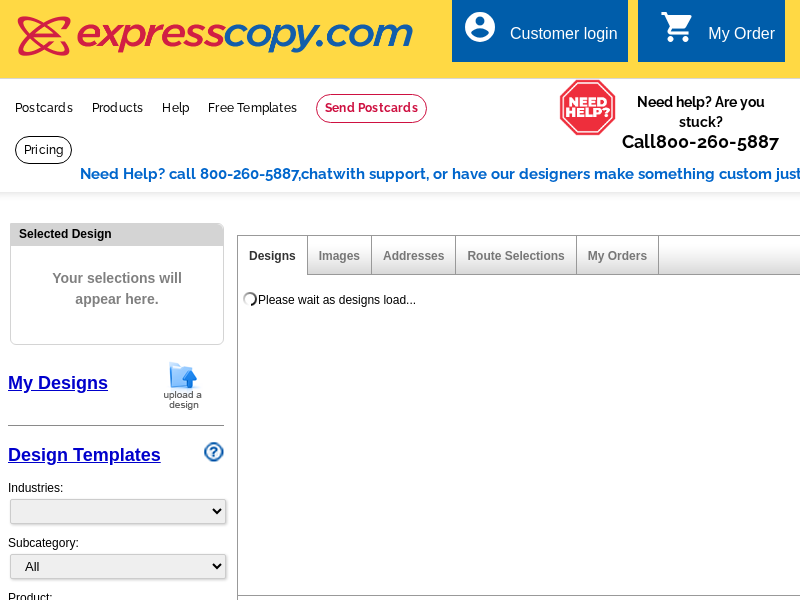 select on "785" 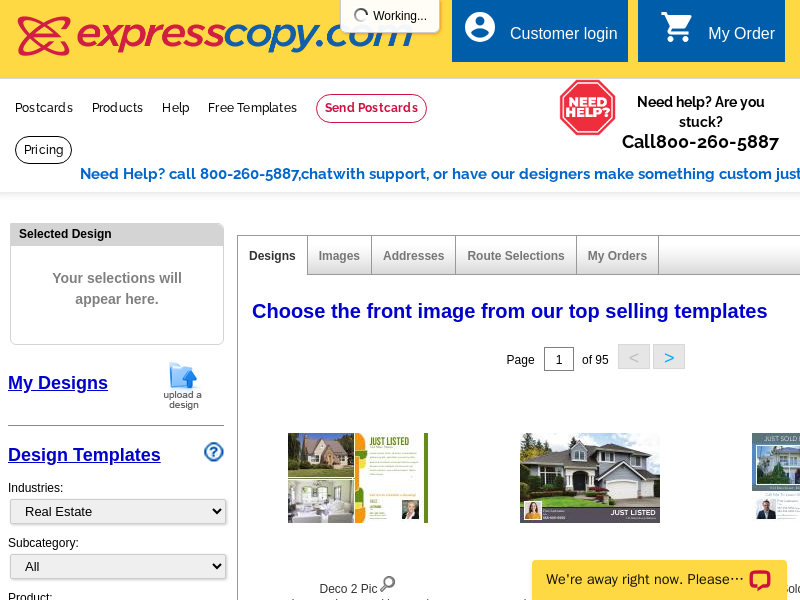 scroll, scrollTop: 0, scrollLeft: 0, axis: both 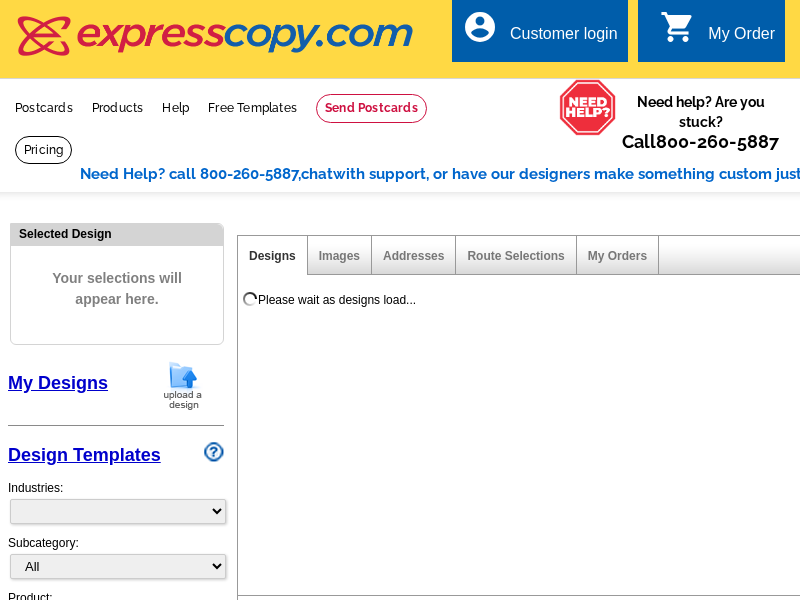 select on "785" 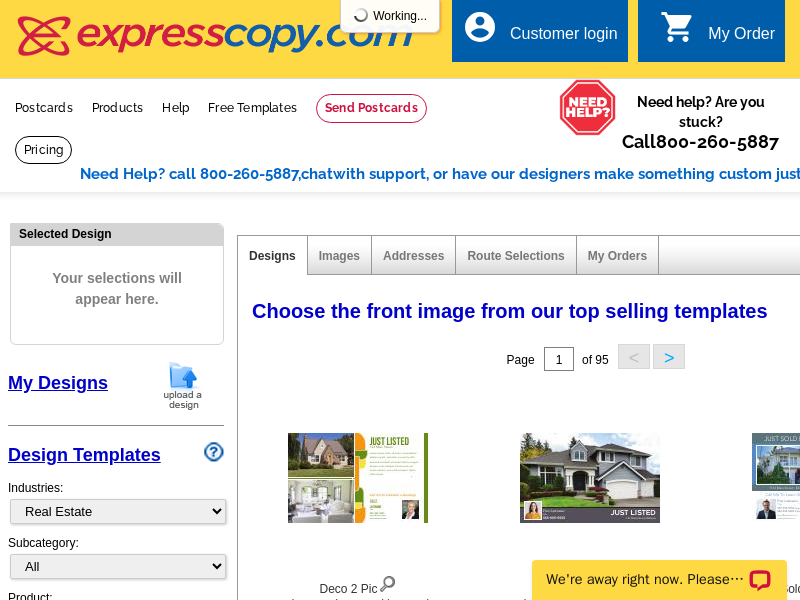 scroll, scrollTop: 0, scrollLeft: 0, axis: both 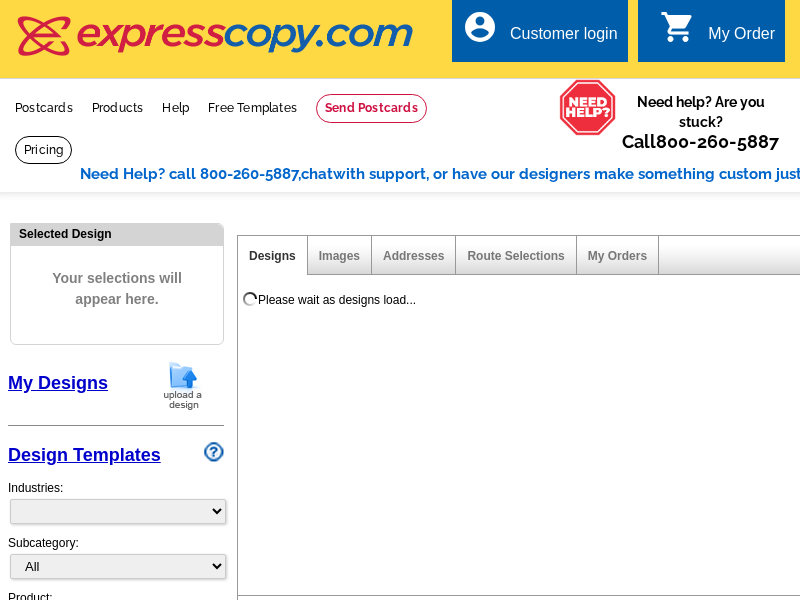 select on "785" 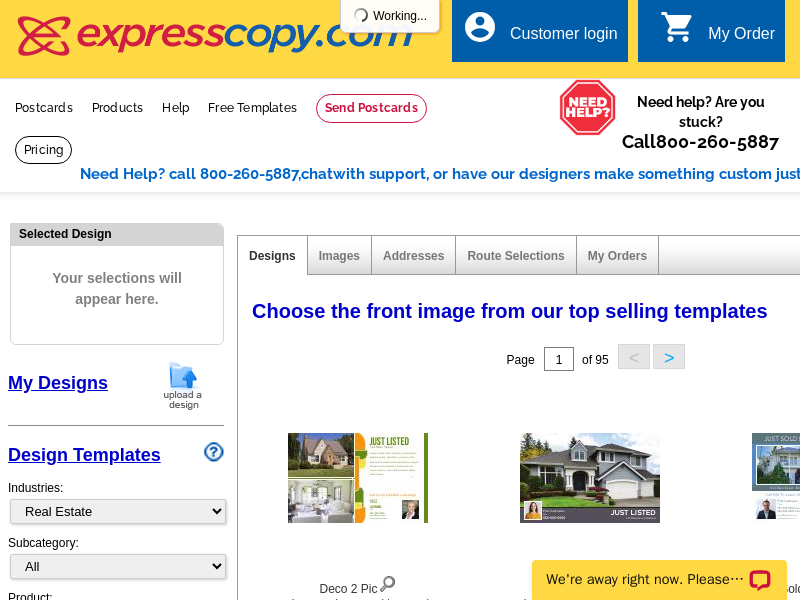 scroll, scrollTop: 0, scrollLeft: 0, axis: both 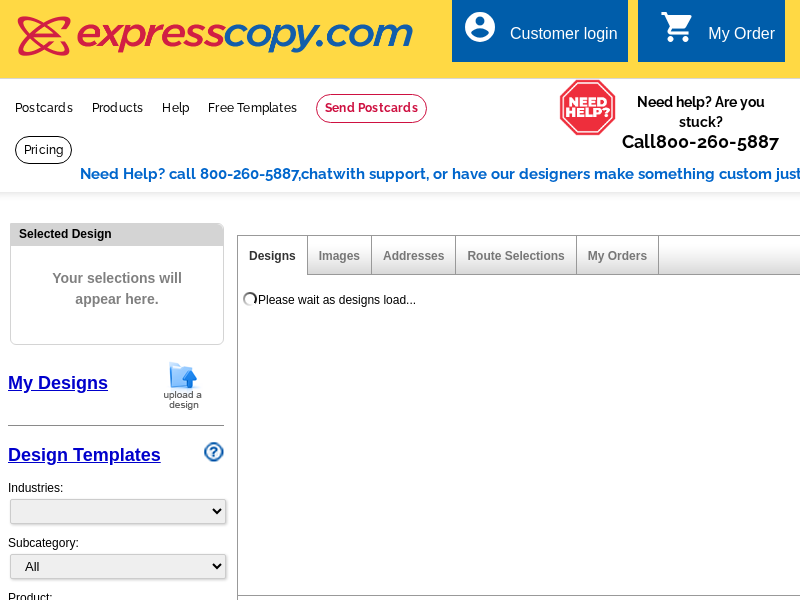 select on "785" 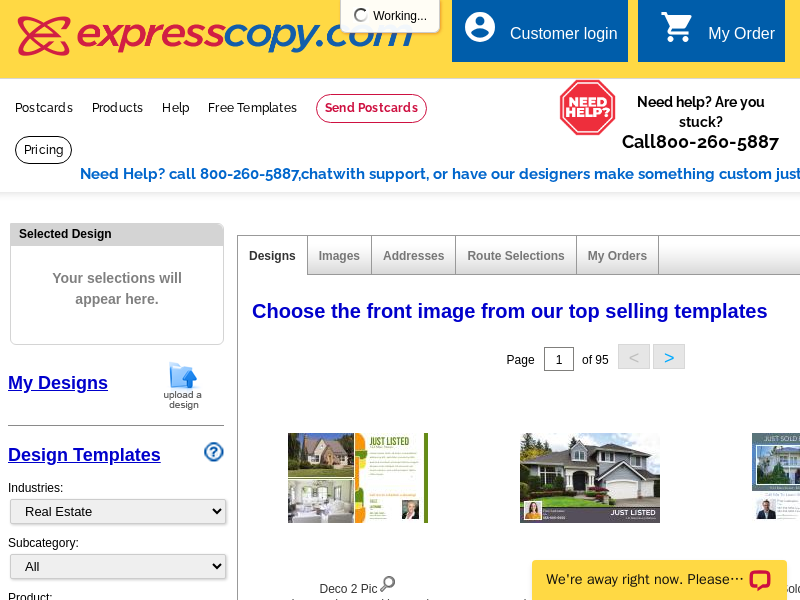 scroll, scrollTop: 0, scrollLeft: 0, axis: both 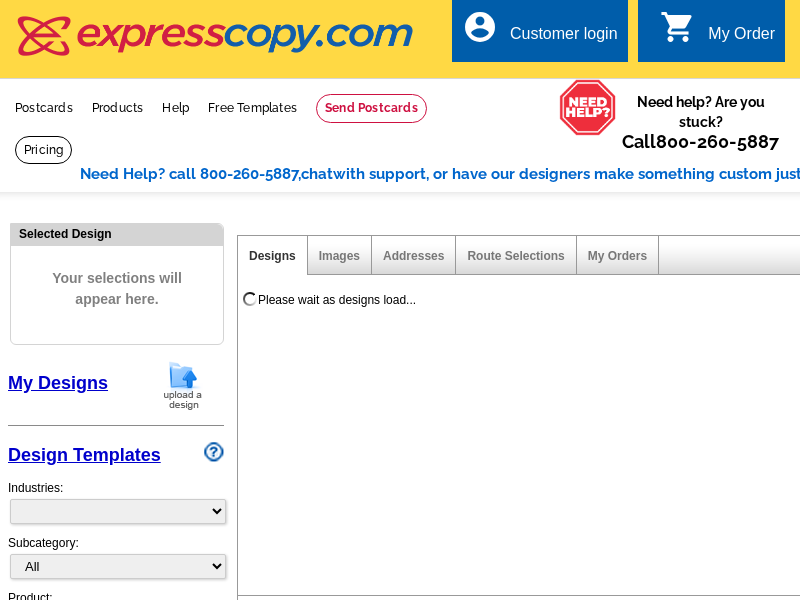 select on "785" 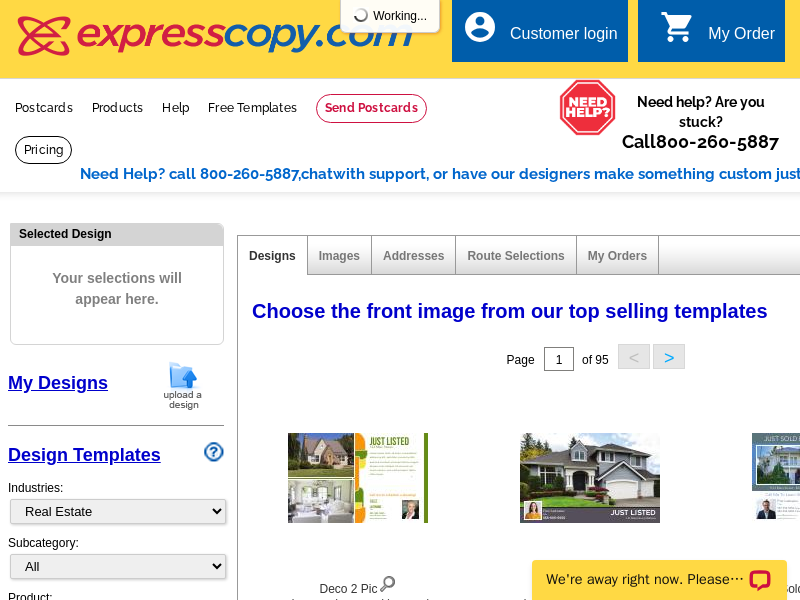 scroll, scrollTop: 0, scrollLeft: 0, axis: both 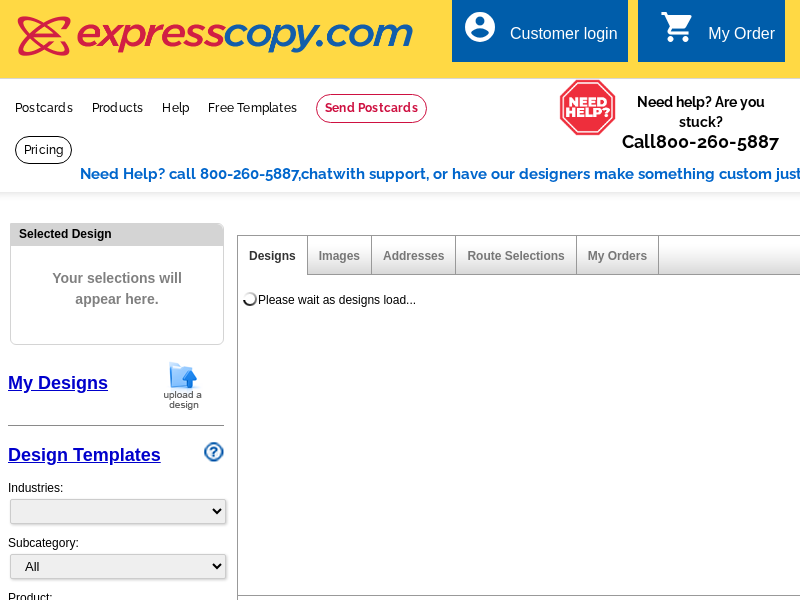 select on "785" 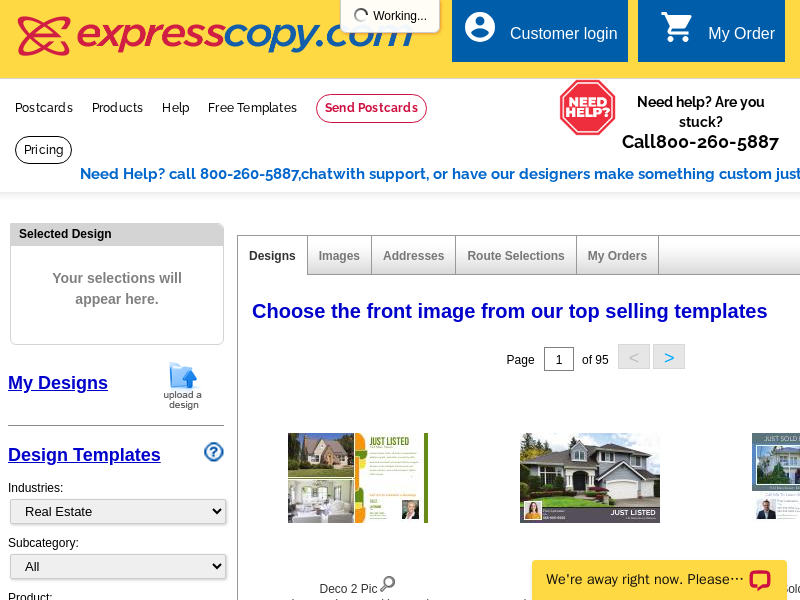 scroll, scrollTop: 0, scrollLeft: 0, axis: both 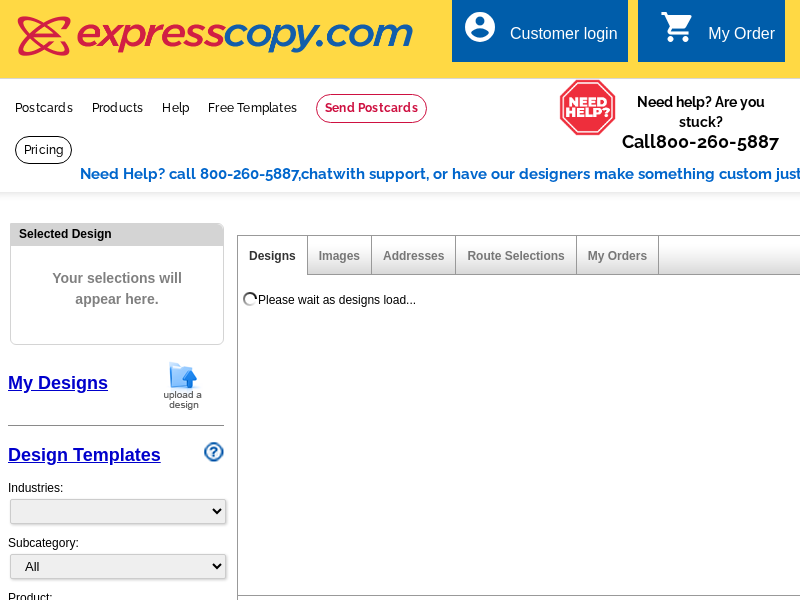 select on "785" 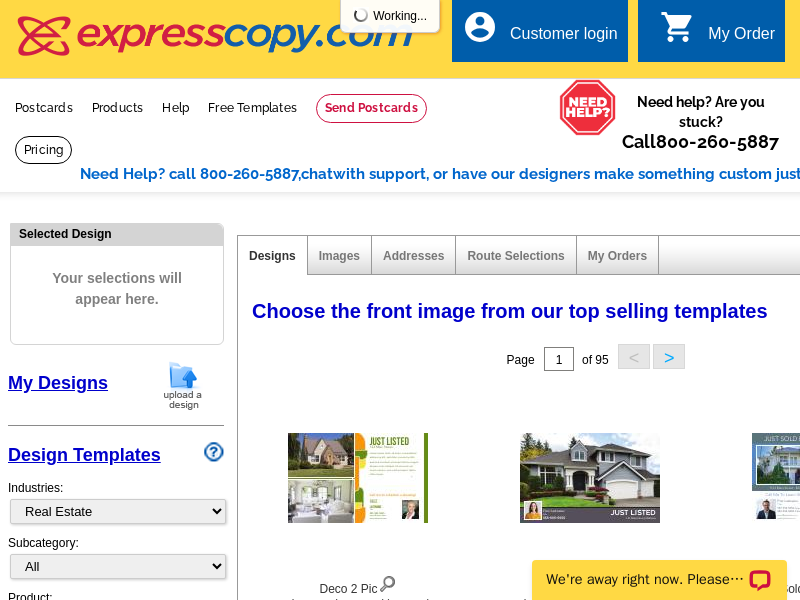scroll, scrollTop: 0, scrollLeft: 0, axis: both 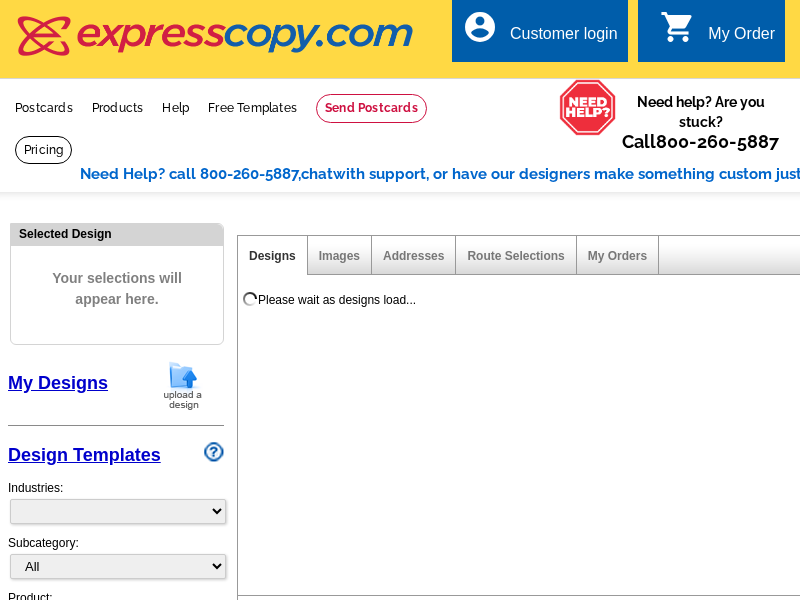 select on "785" 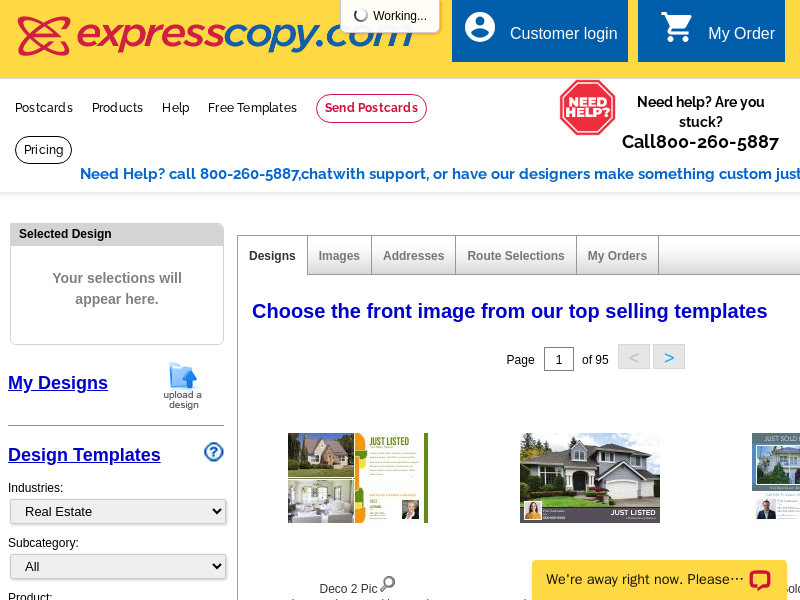 scroll, scrollTop: 0, scrollLeft: 0, axis: both 